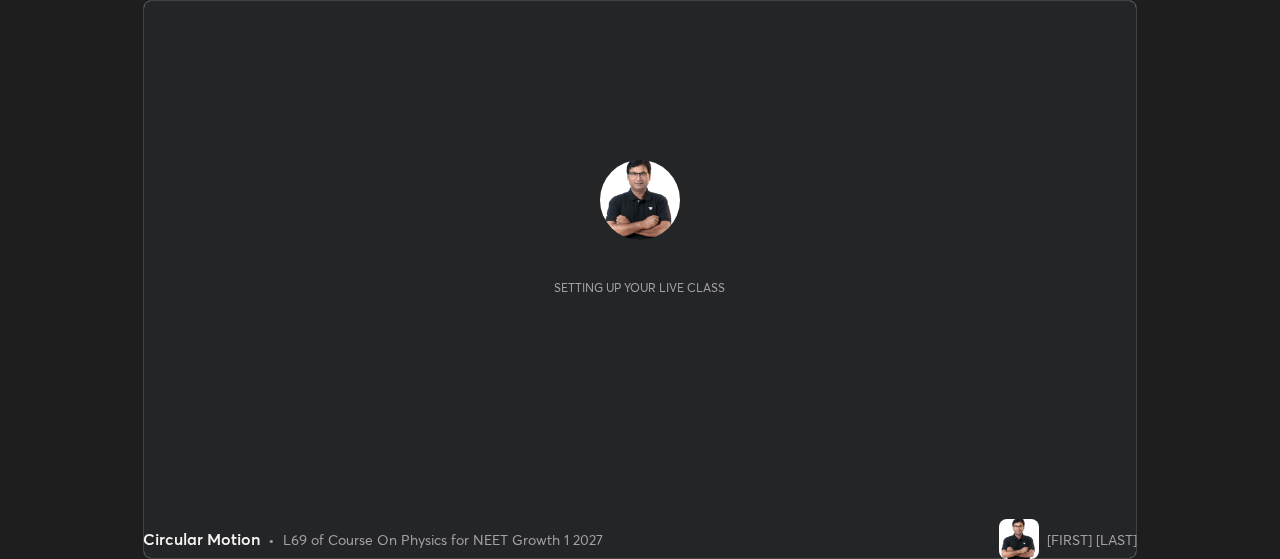 scroll, scrollTop: 0, scrollLeft: 0, axis: both 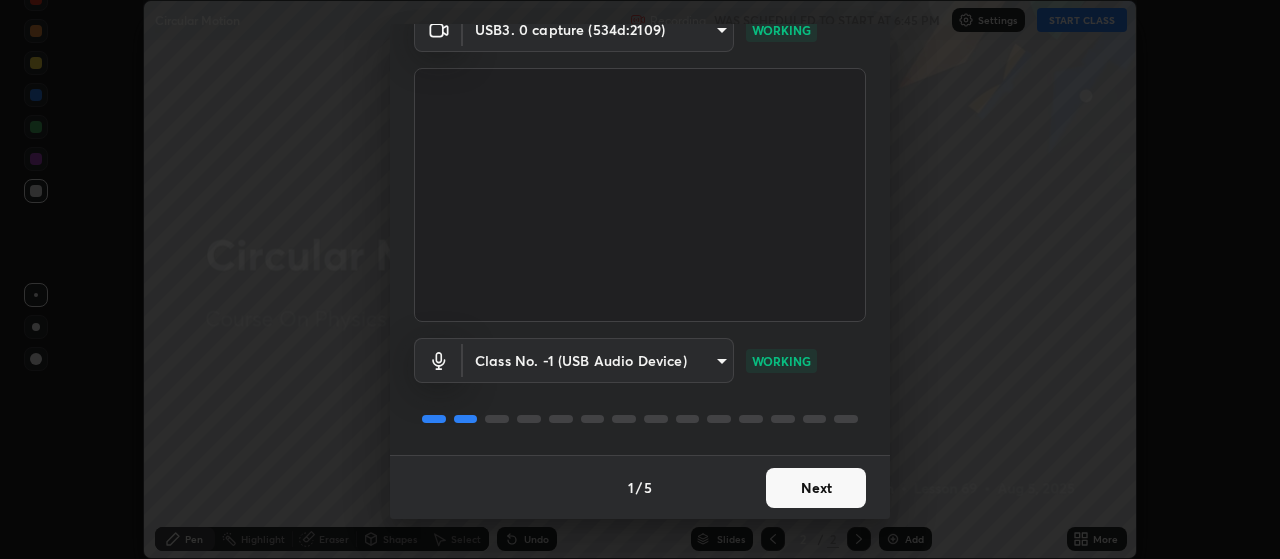 click on "Next" at bounding box center (816, 488) 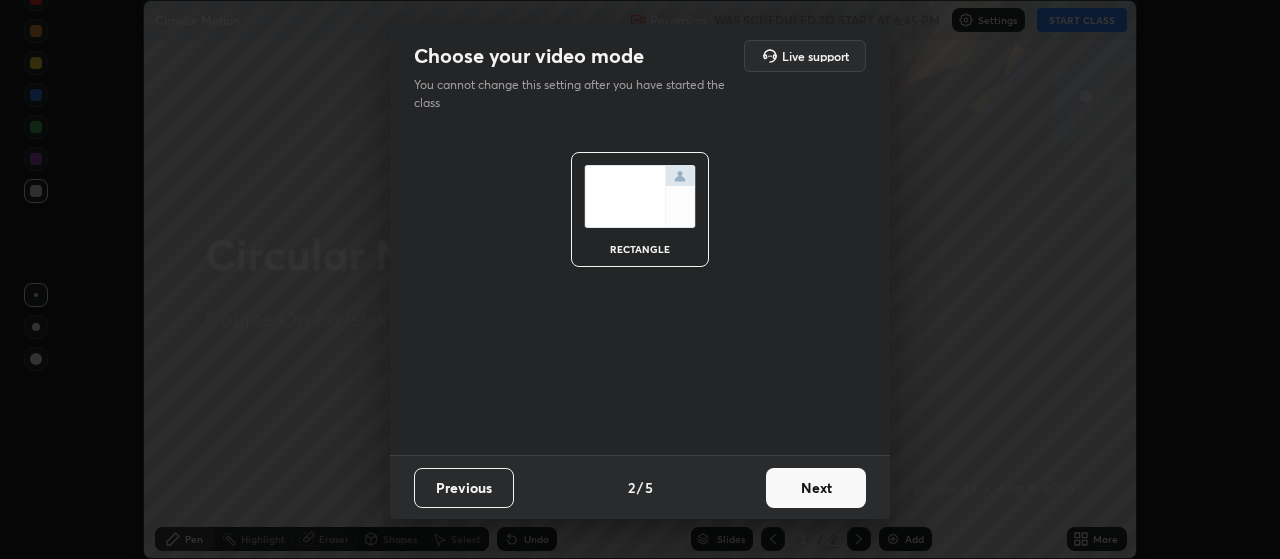 click on "Next" at bounding box center (816, 488) 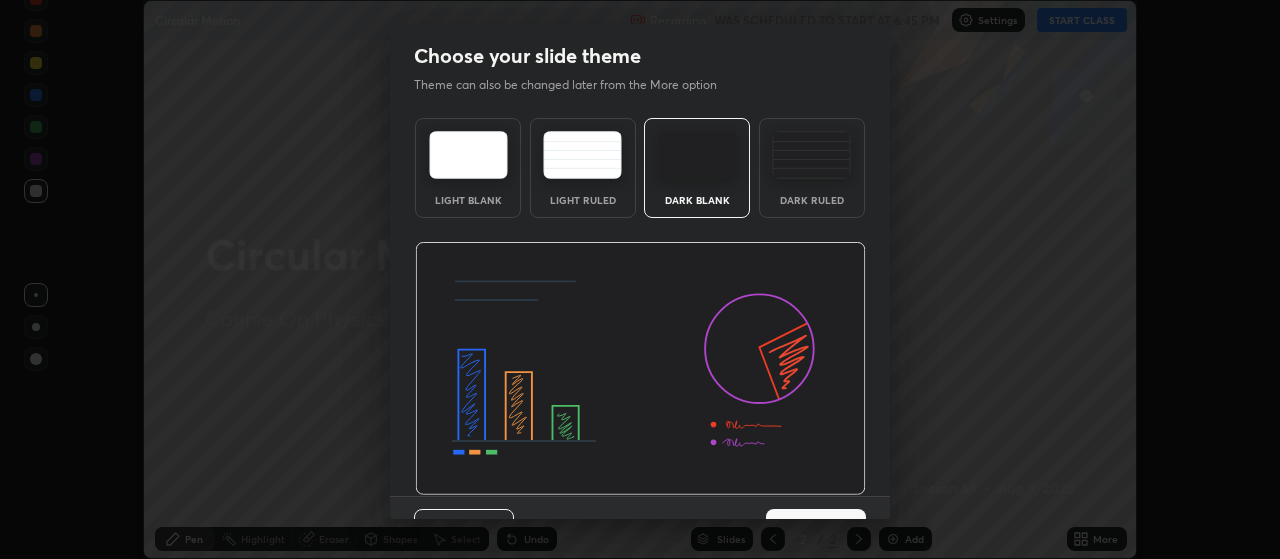 click at bounding box center (640, 369) 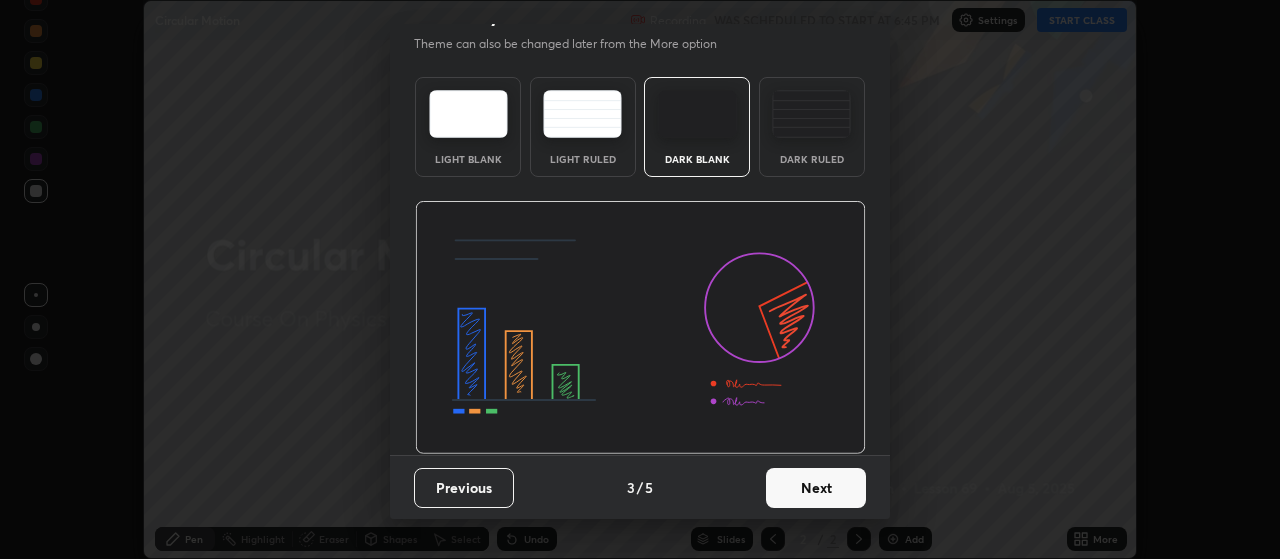 click on "Next" at bounding box center (816, 488) 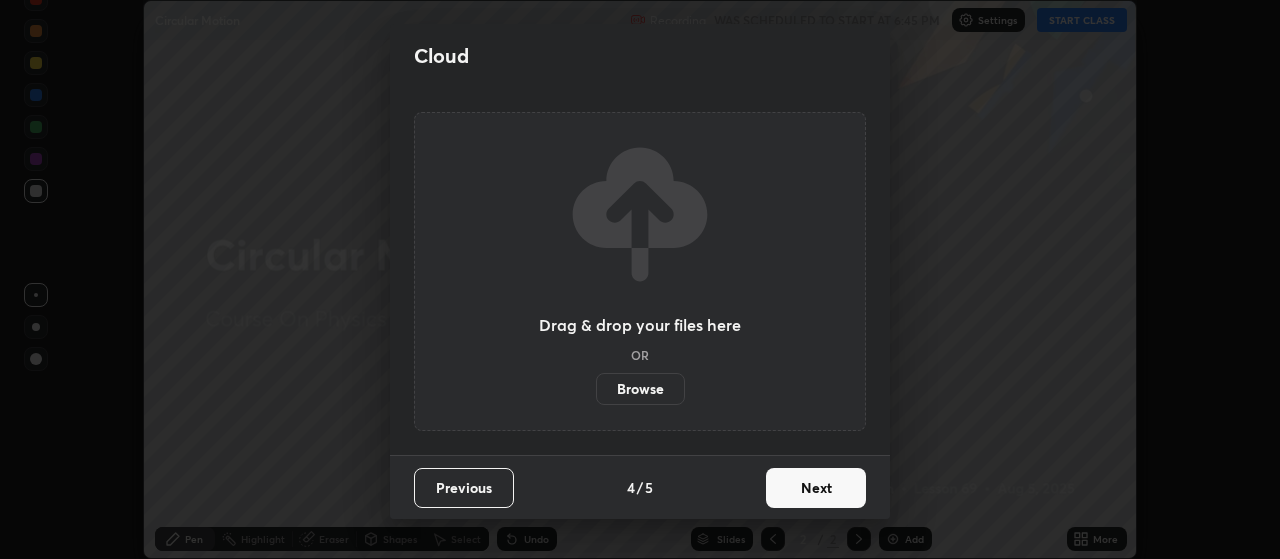 scroll, scrollTop: 0, scrollLeft: 0, axis: both 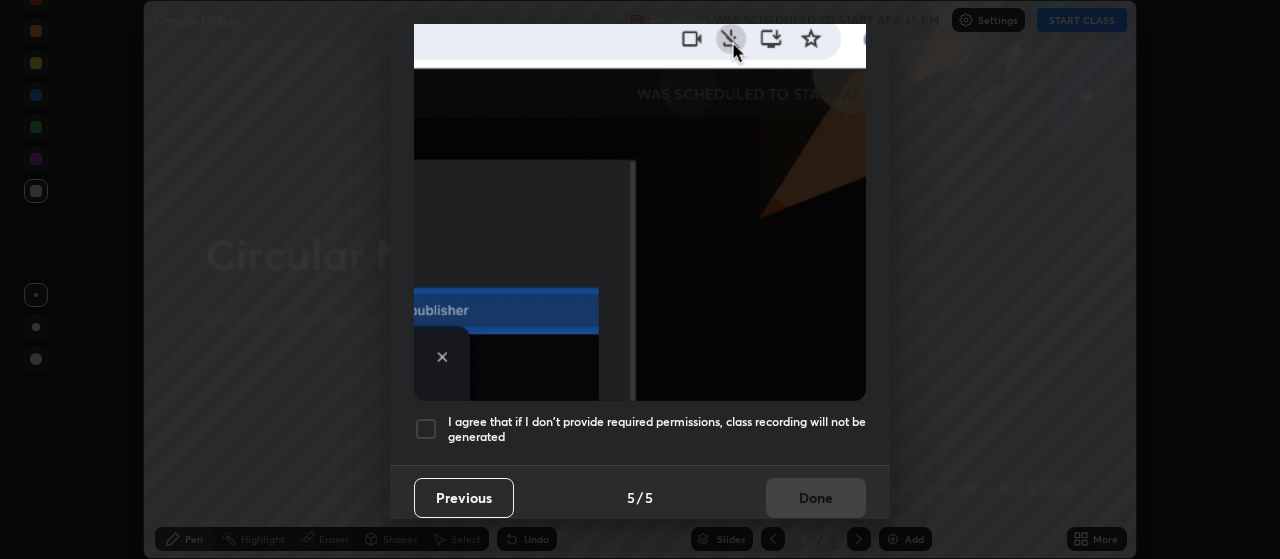 click at bounding box center (426, 429) 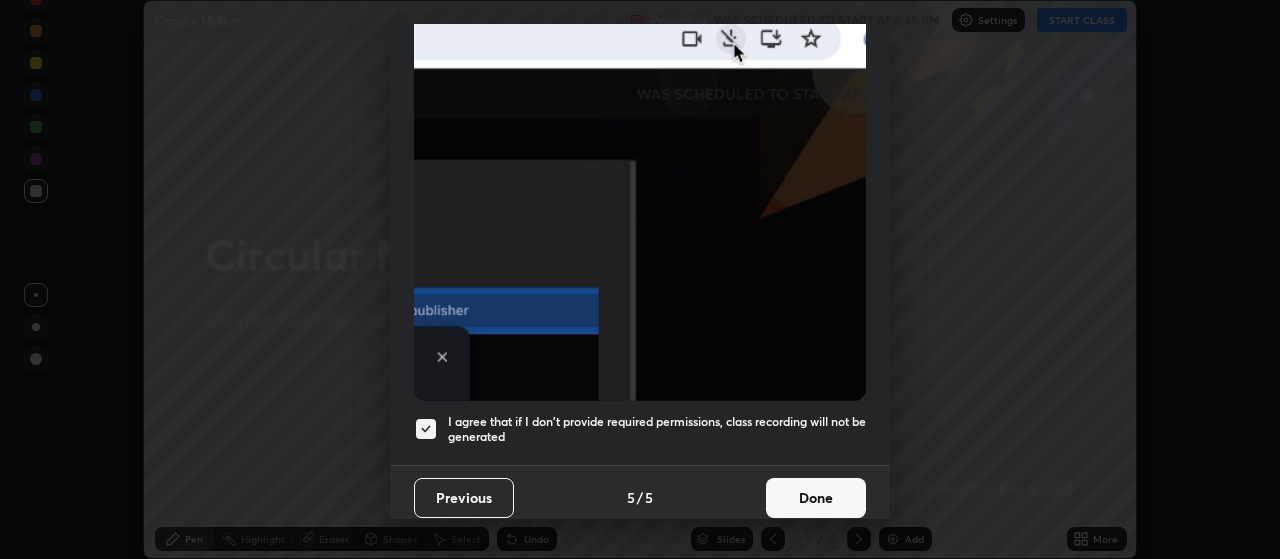 click on "Done" at bounding box center (816, 498) 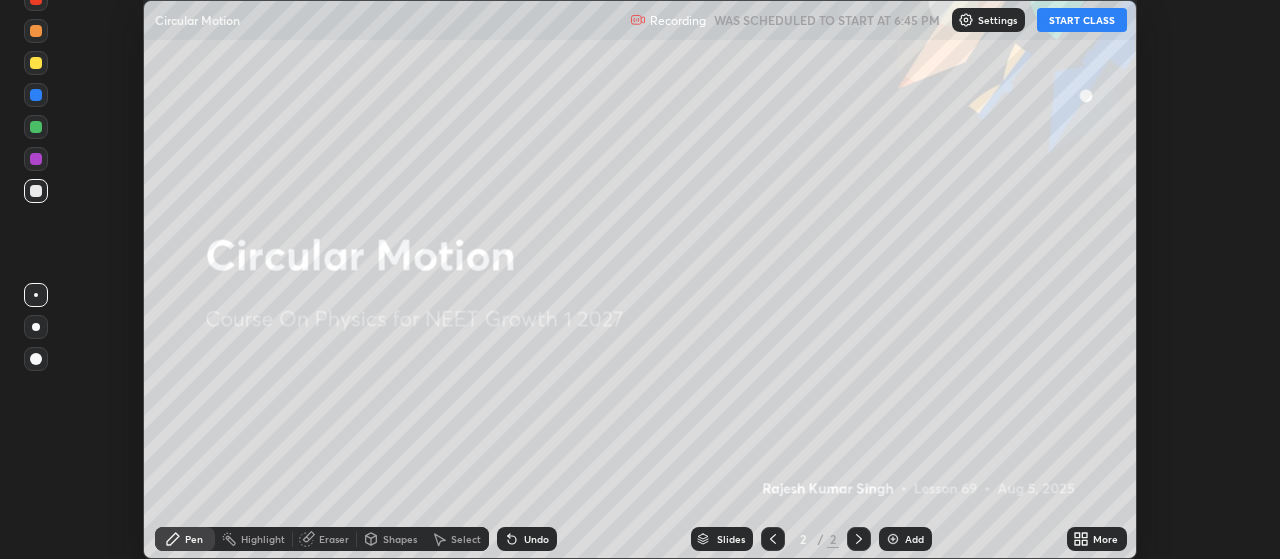 click on "START CLASS" at bounding box center (1082, 20) 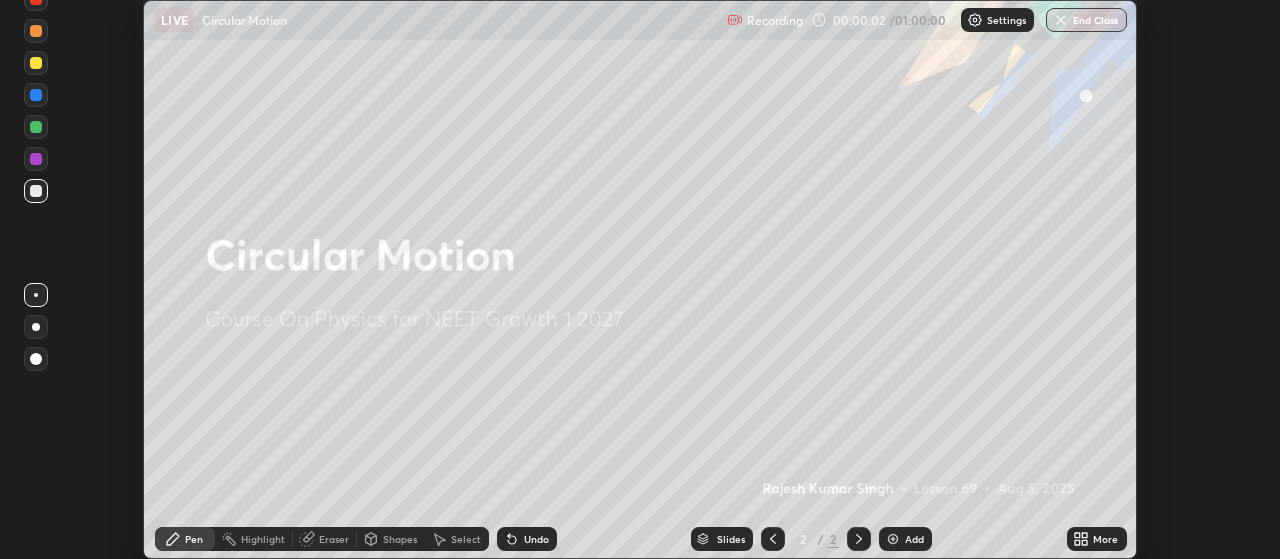 click on "Add" at bounding box center [914, 539] 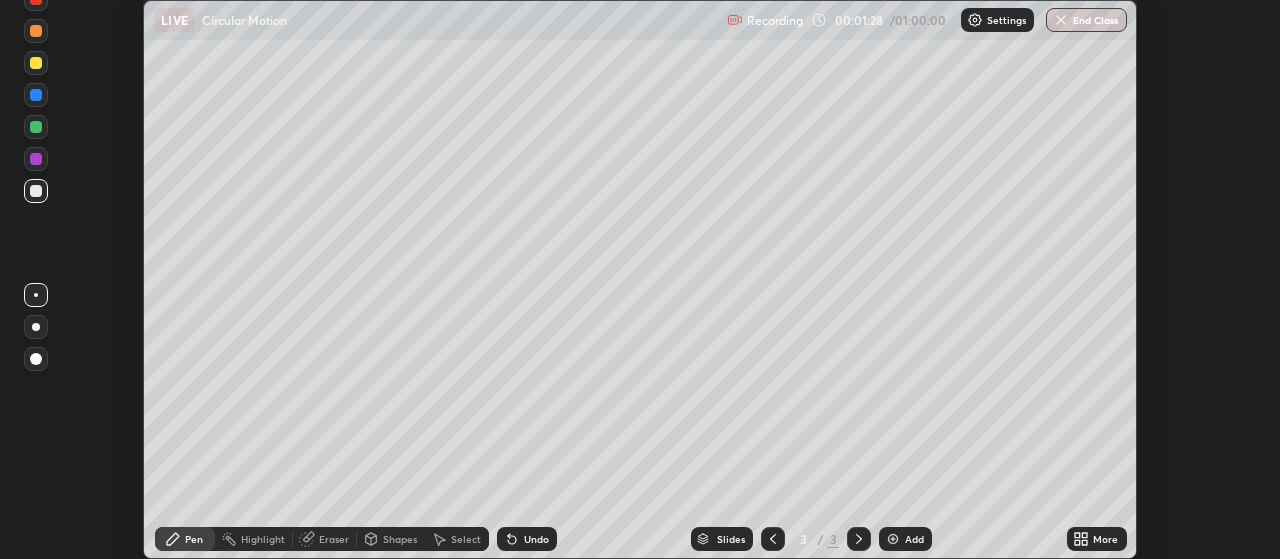click on "Add" at bounding box center [905, 539] 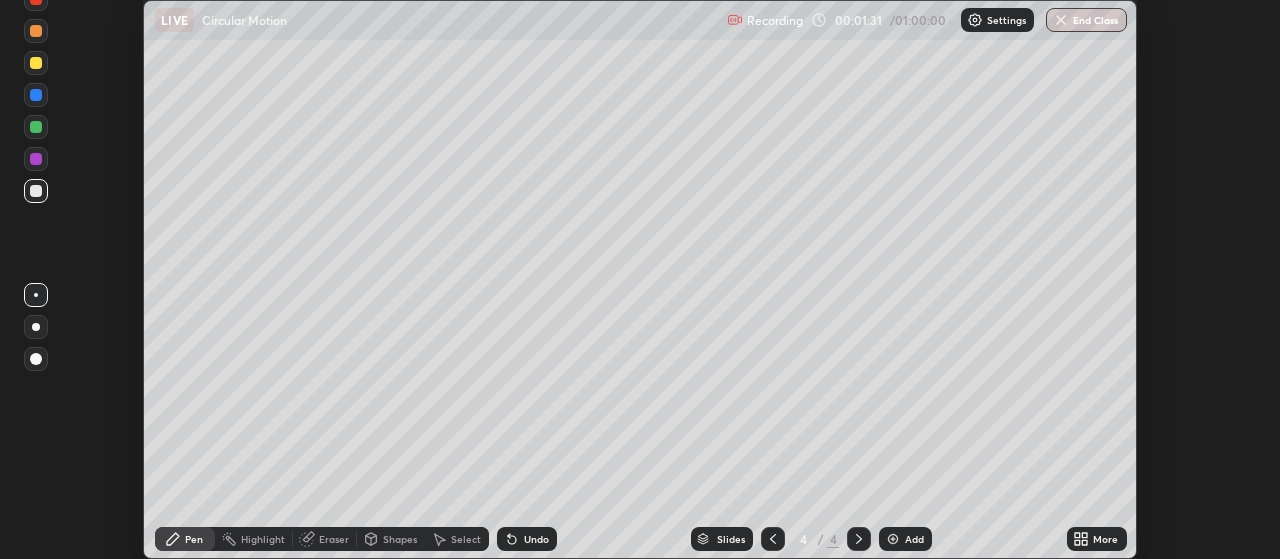 click on "More" at bounding box center (1105, 539) 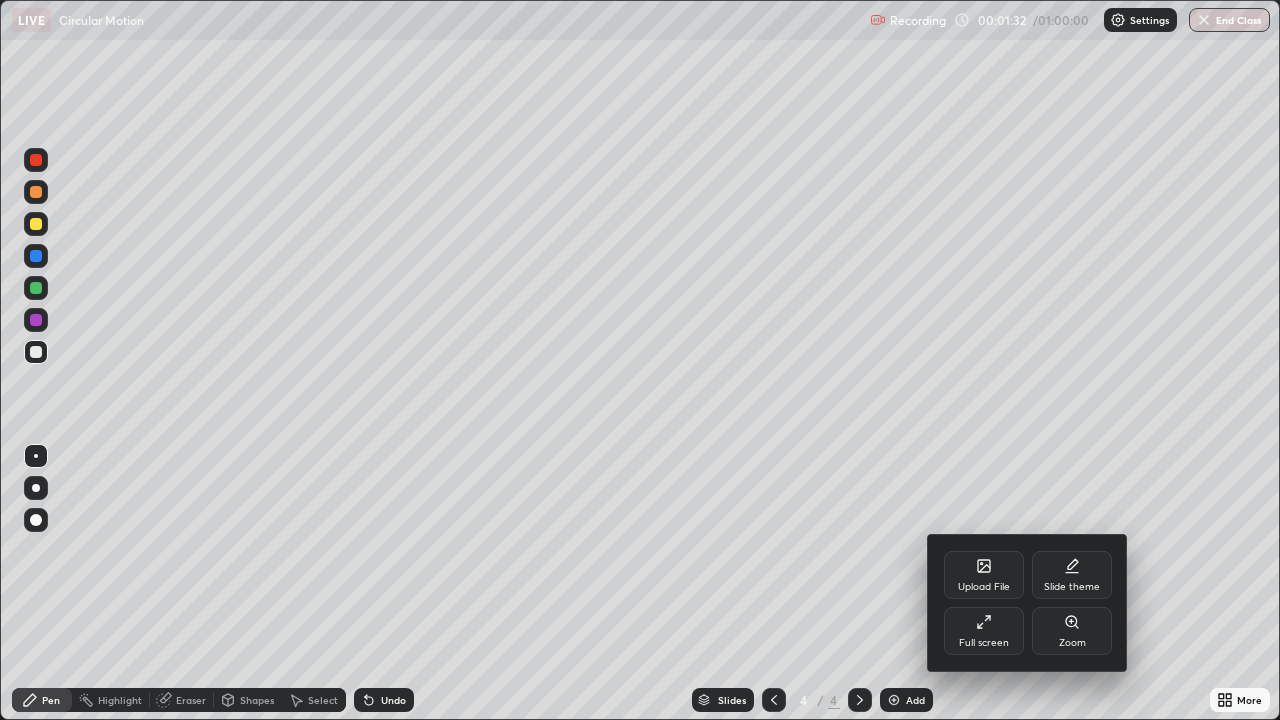 scroll, scrollTop: 99280, scrollLeft: 98720, axis: both 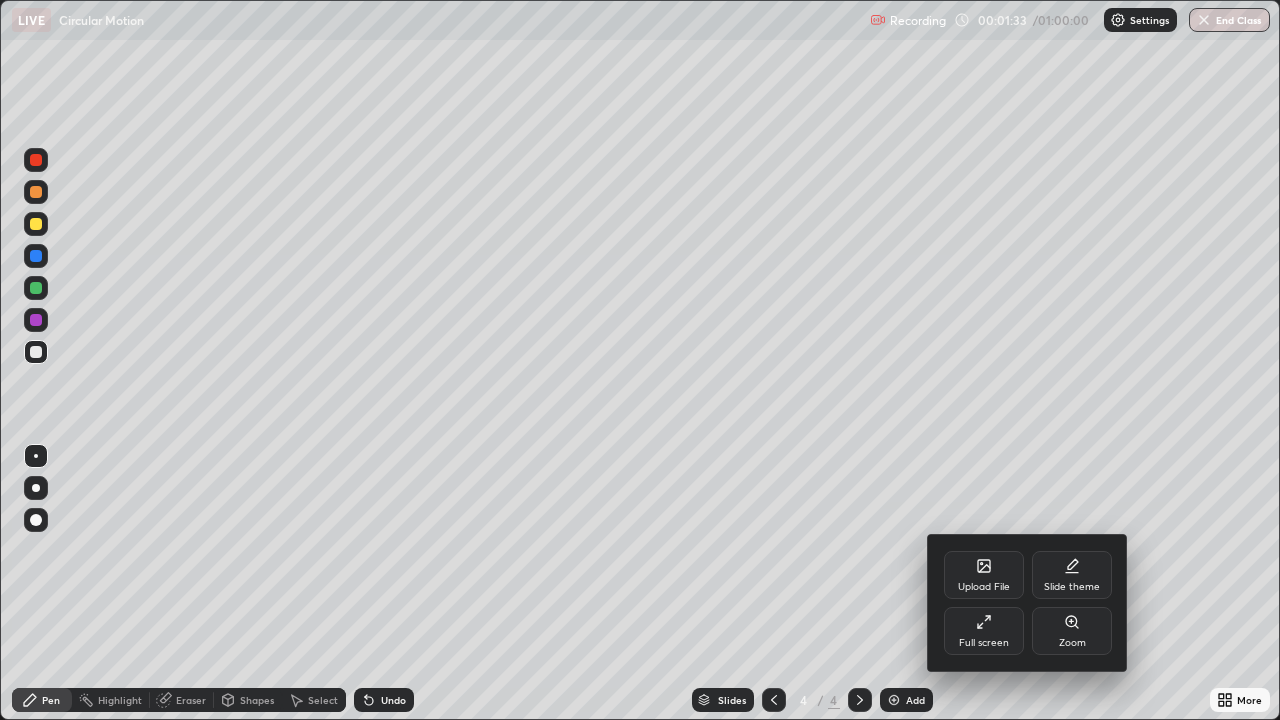click 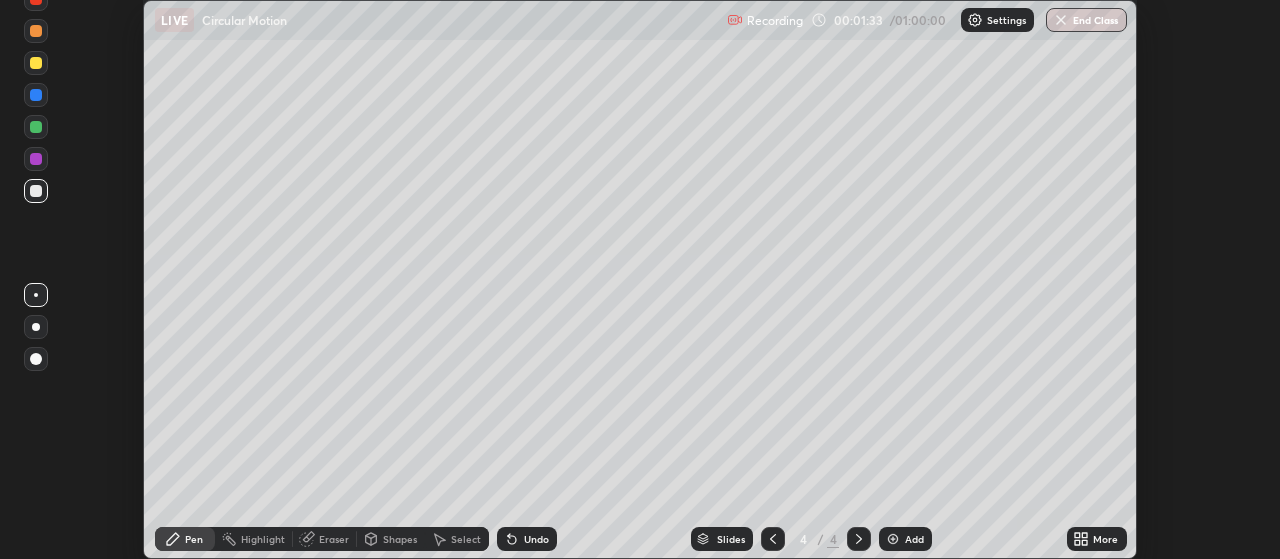 scroll, scrollTop: 559, scrollLeft: 1280, axis: both 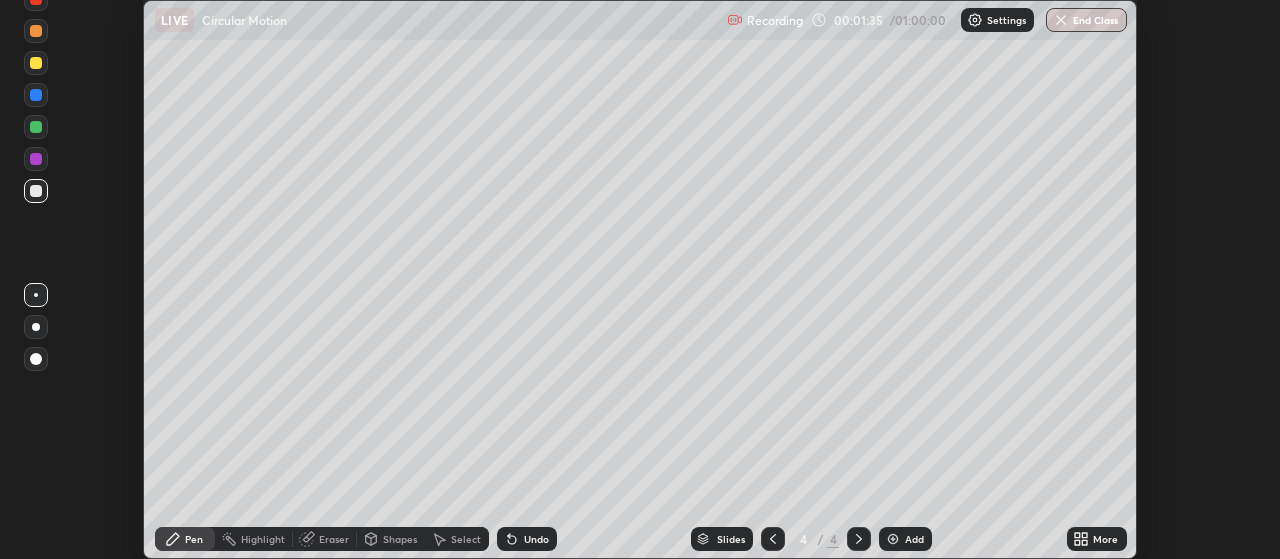 click at bounding box center (893, 539) 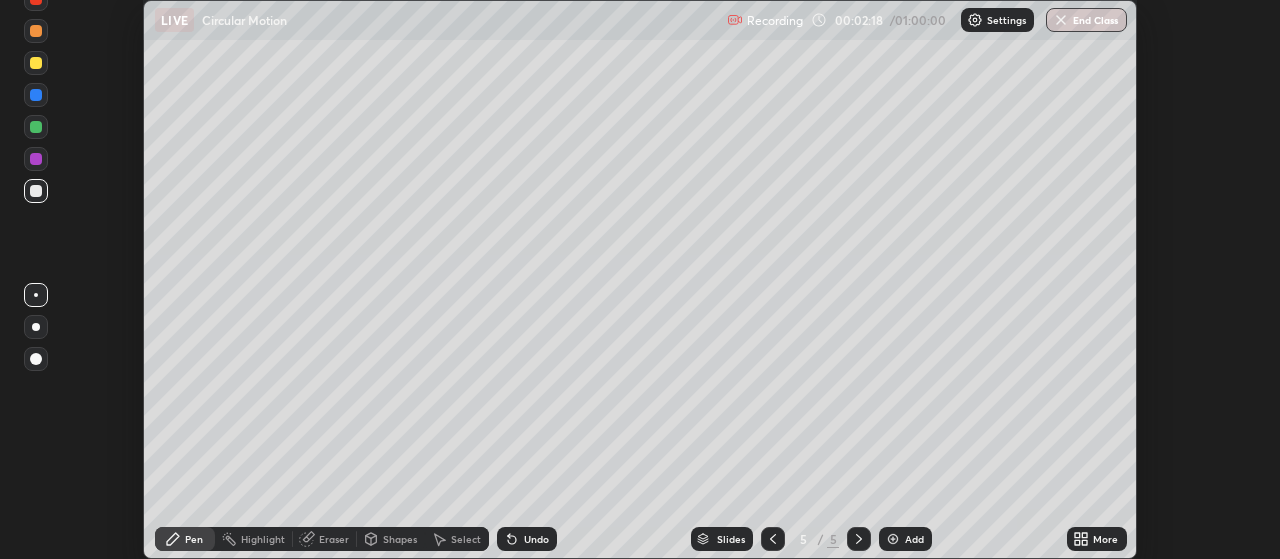 click at bounding box center [36, 63] 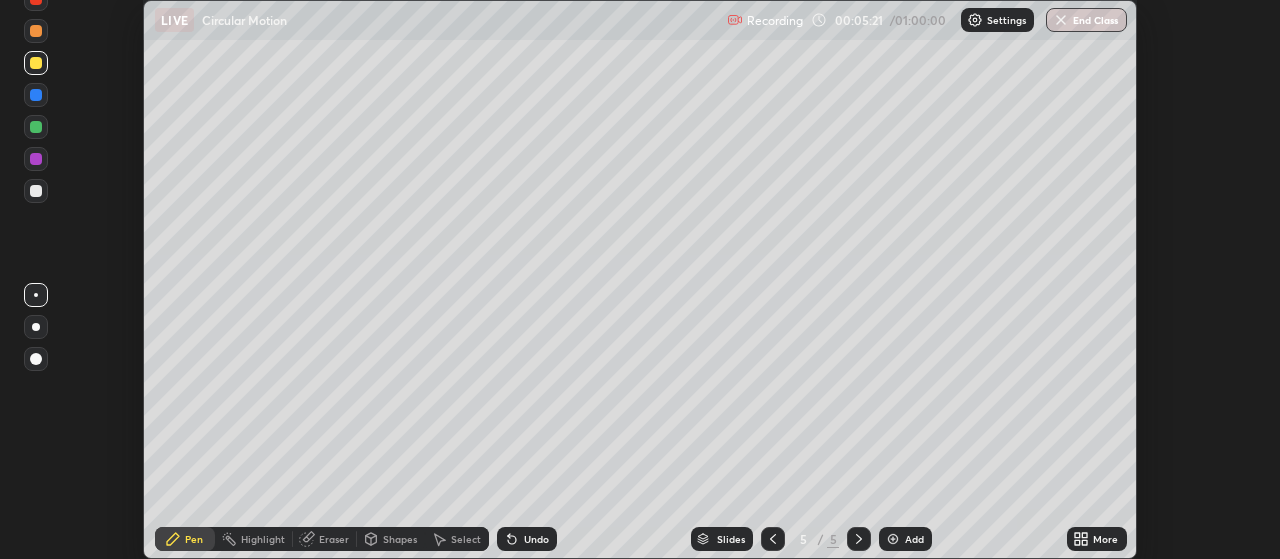 click at bounding box center (36, 191) 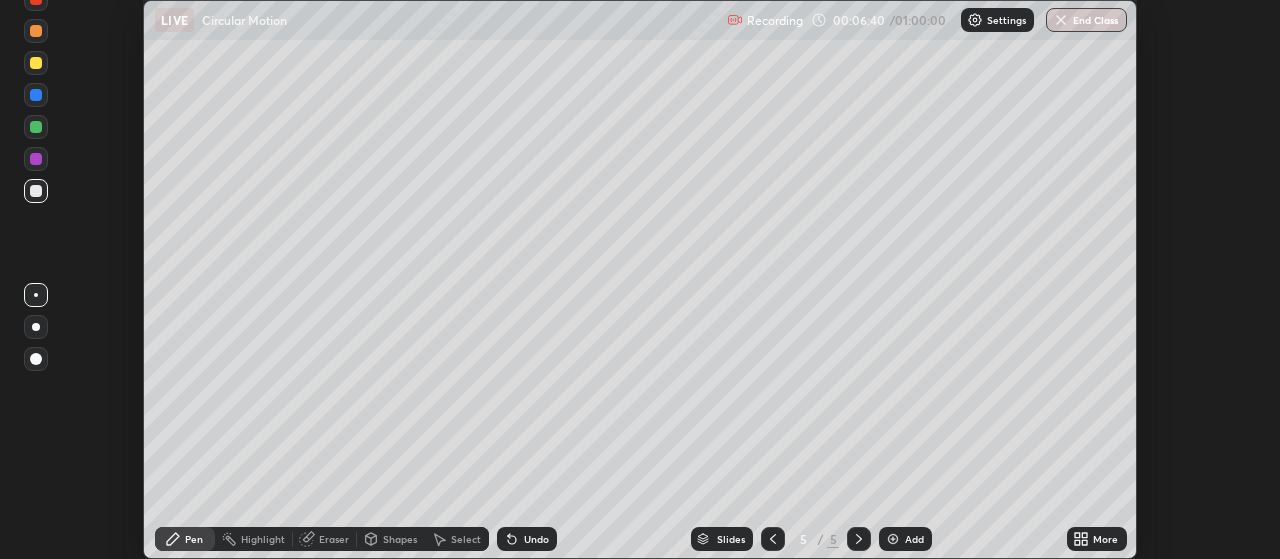 click on "Undo" at bounding box center (536, 539) 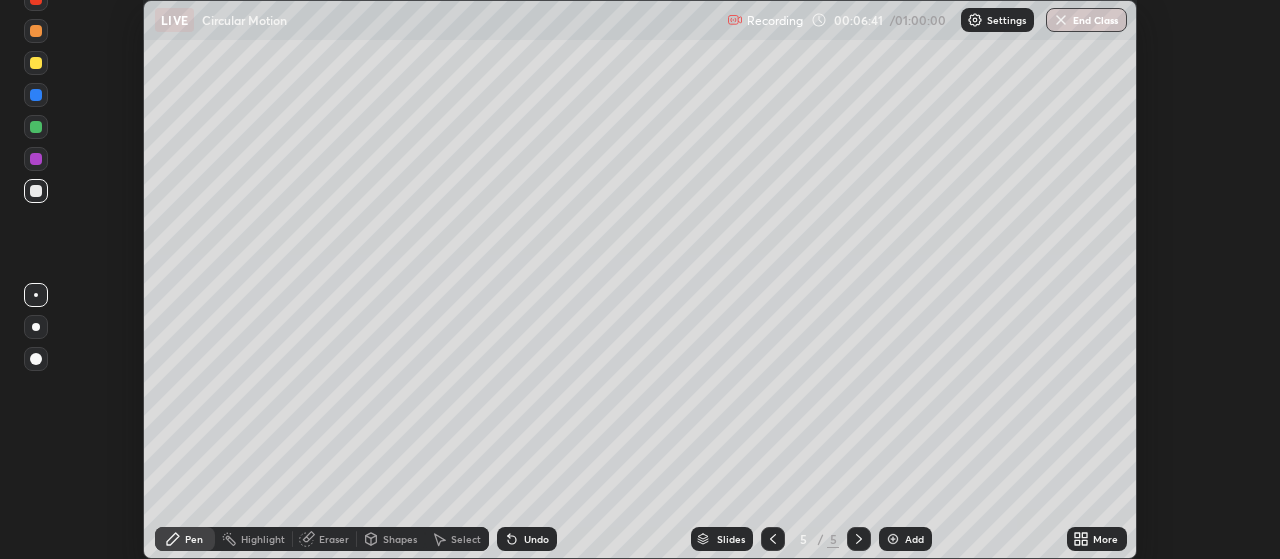 click on "Undo" at bounding box center [536, 539] 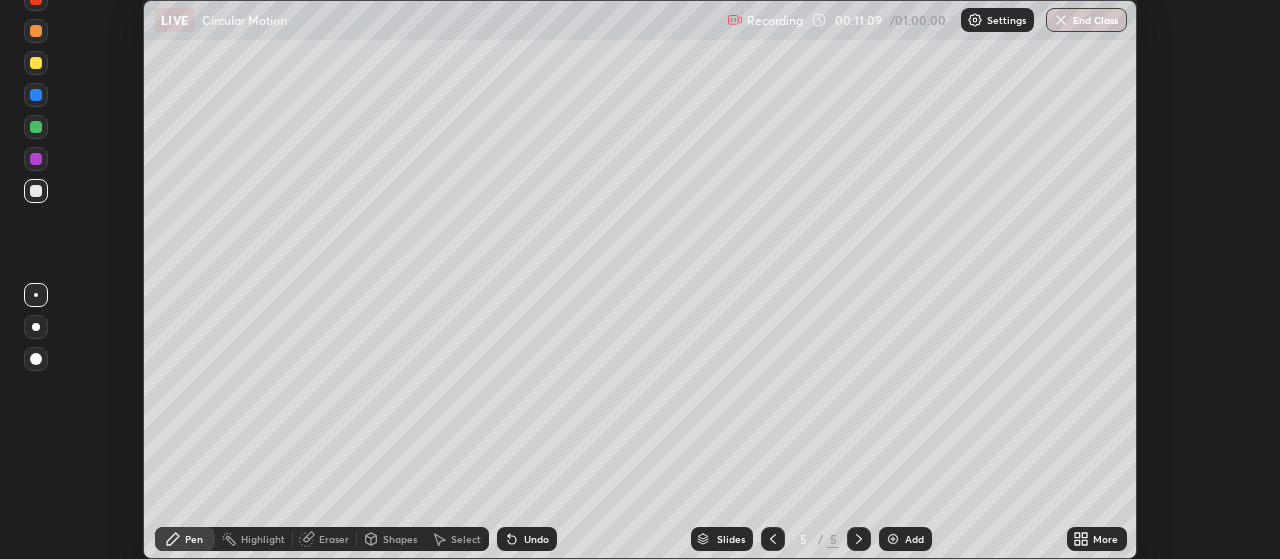 click at bounding box center [893, 539] 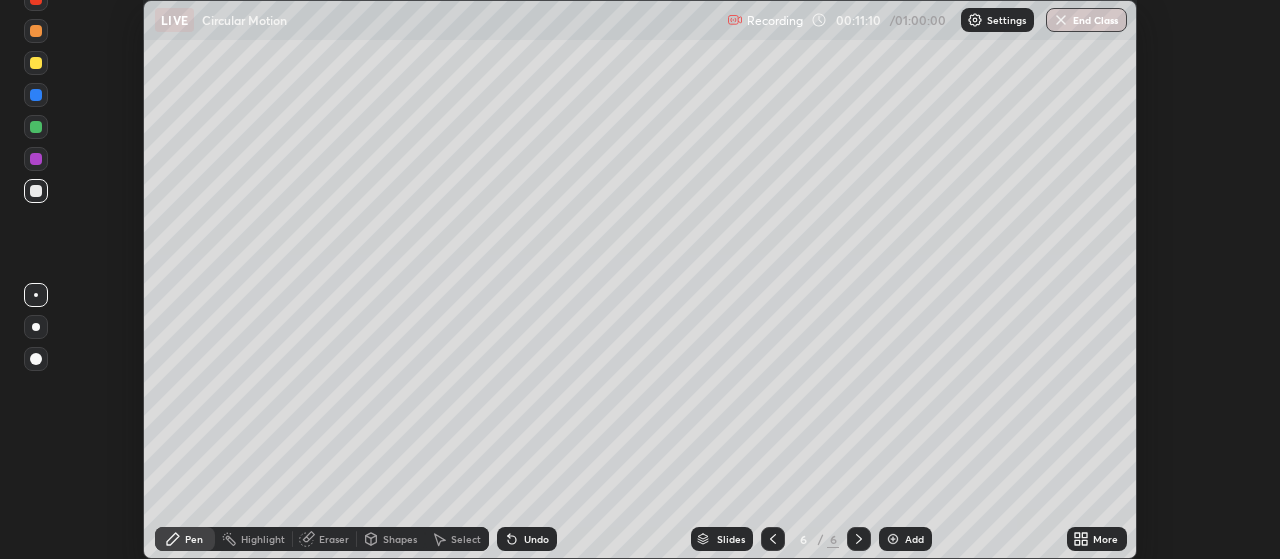 click at bounding box center (36, 63) 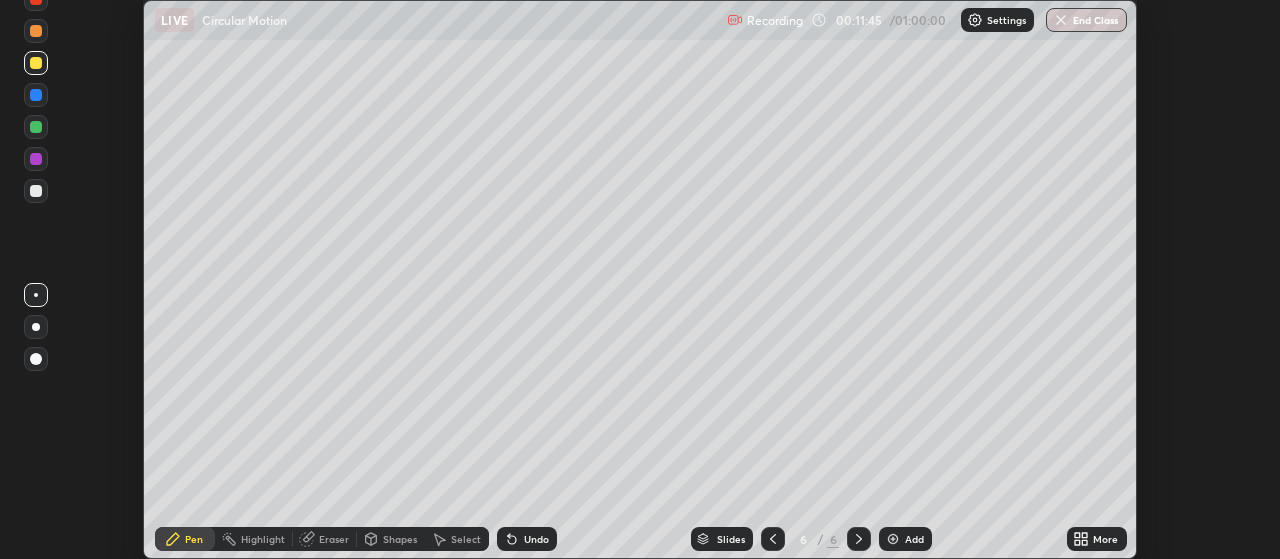 click 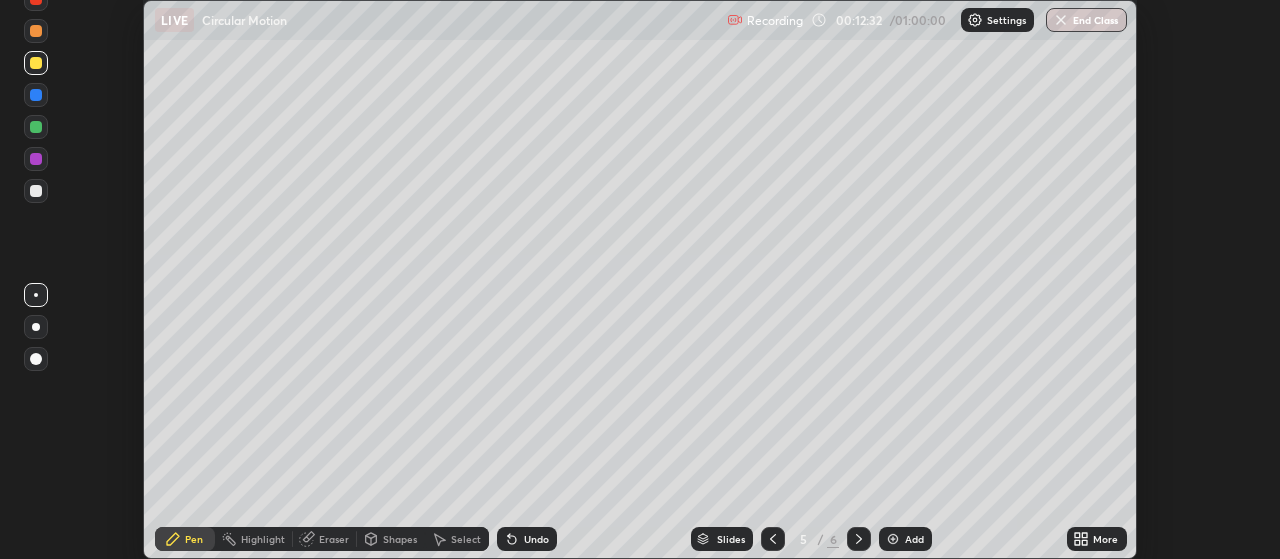 click 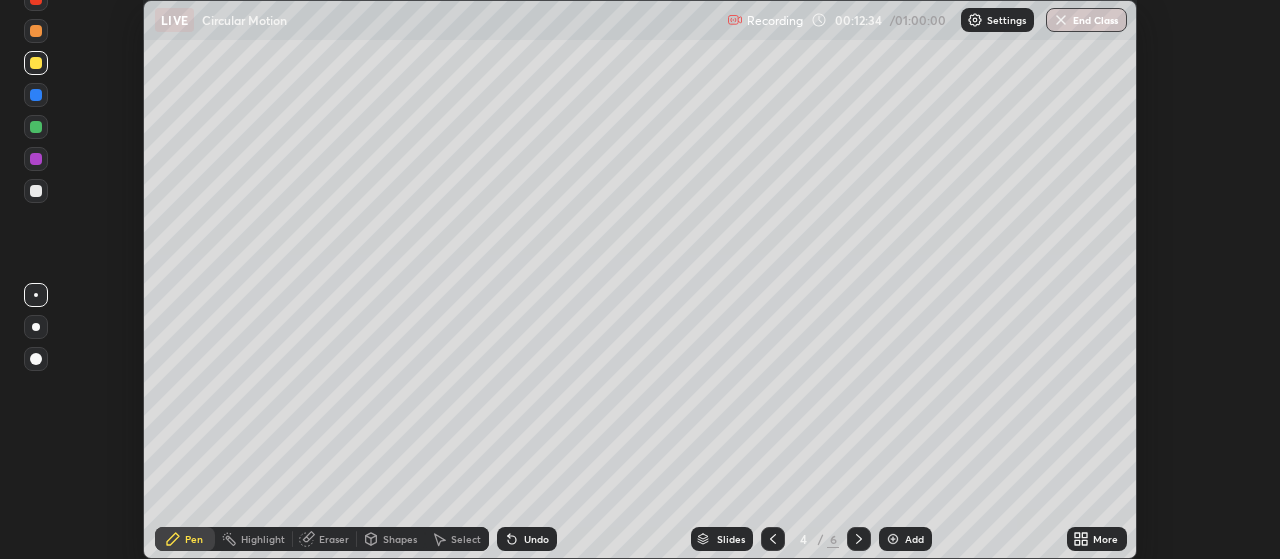 click 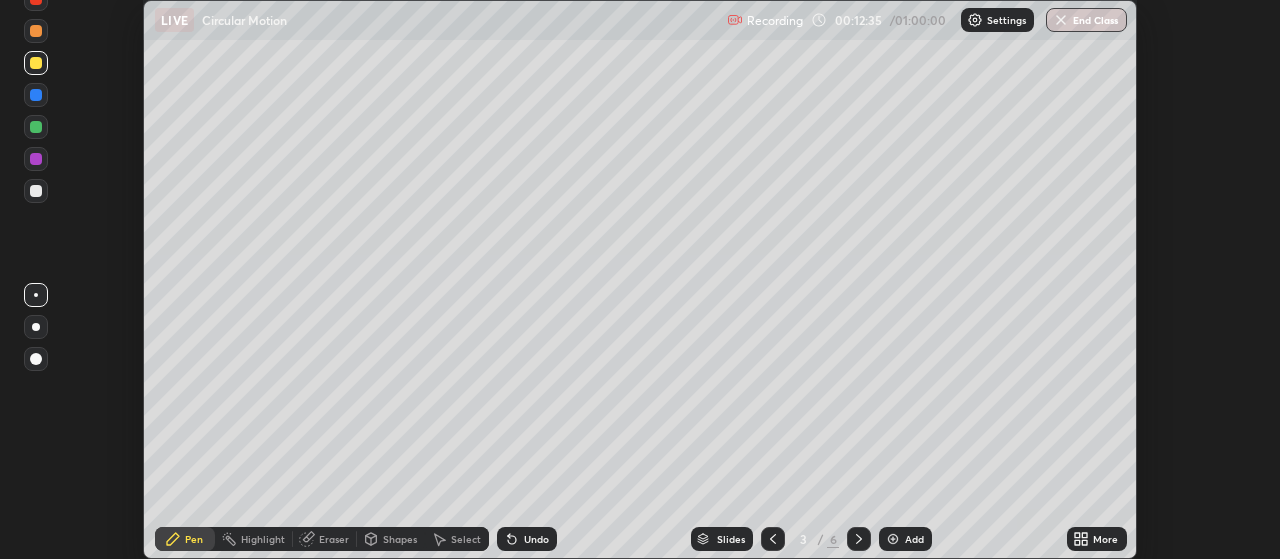 click 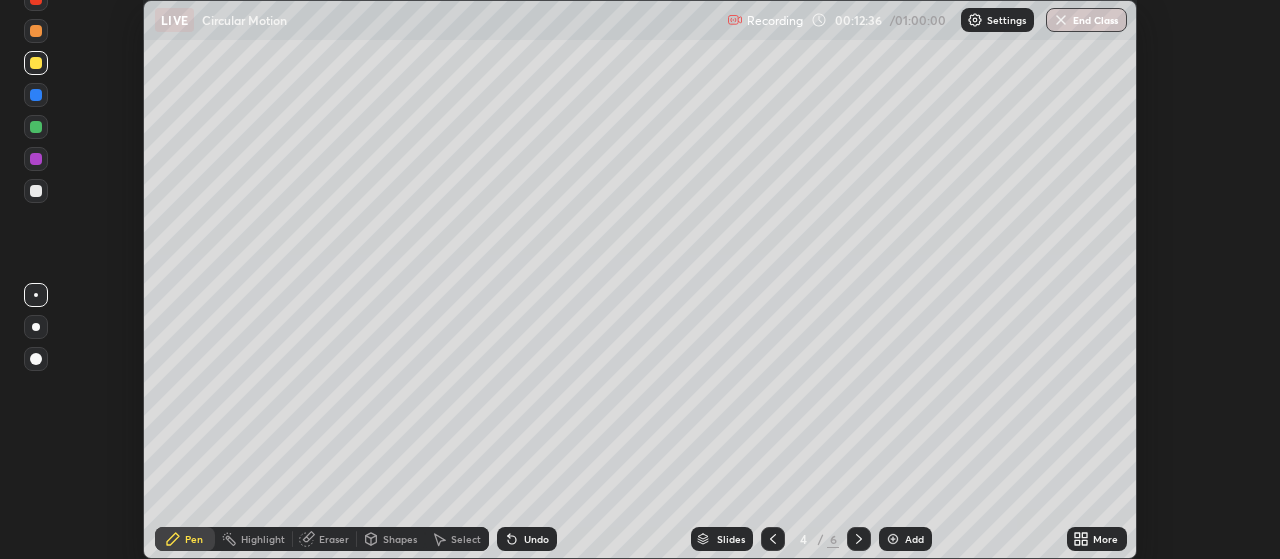 click 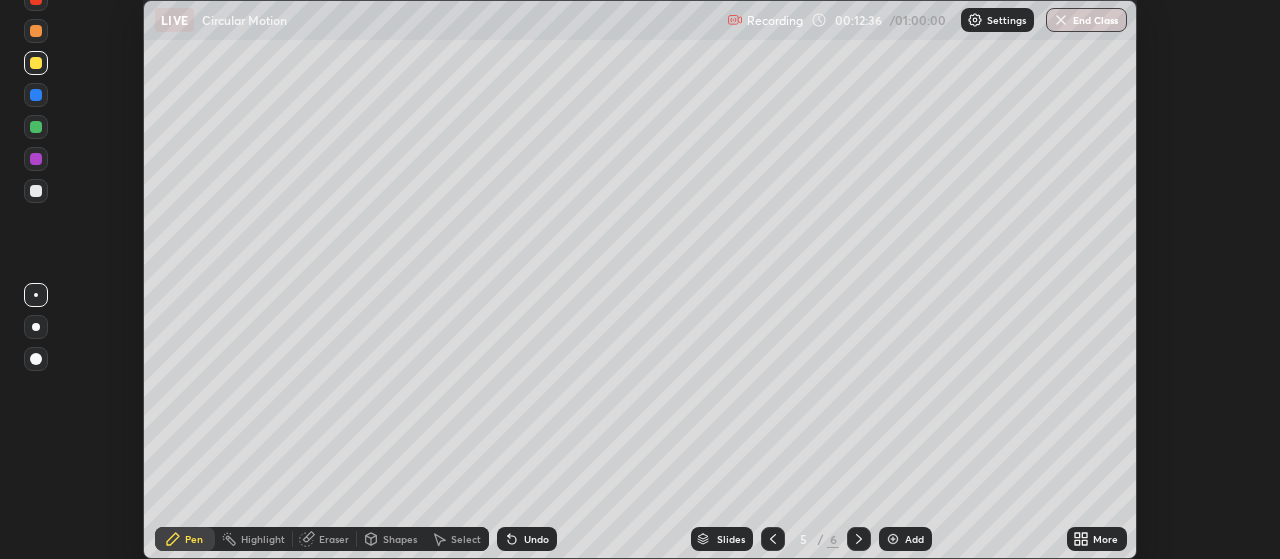 click 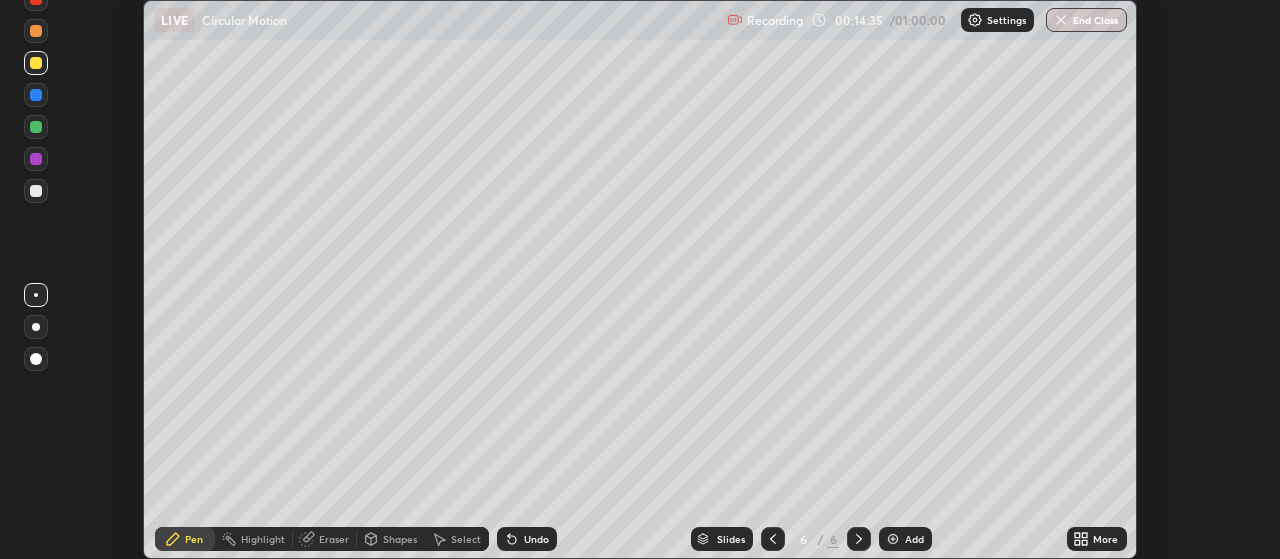 click on "Add" at bounding box center [905, 539] 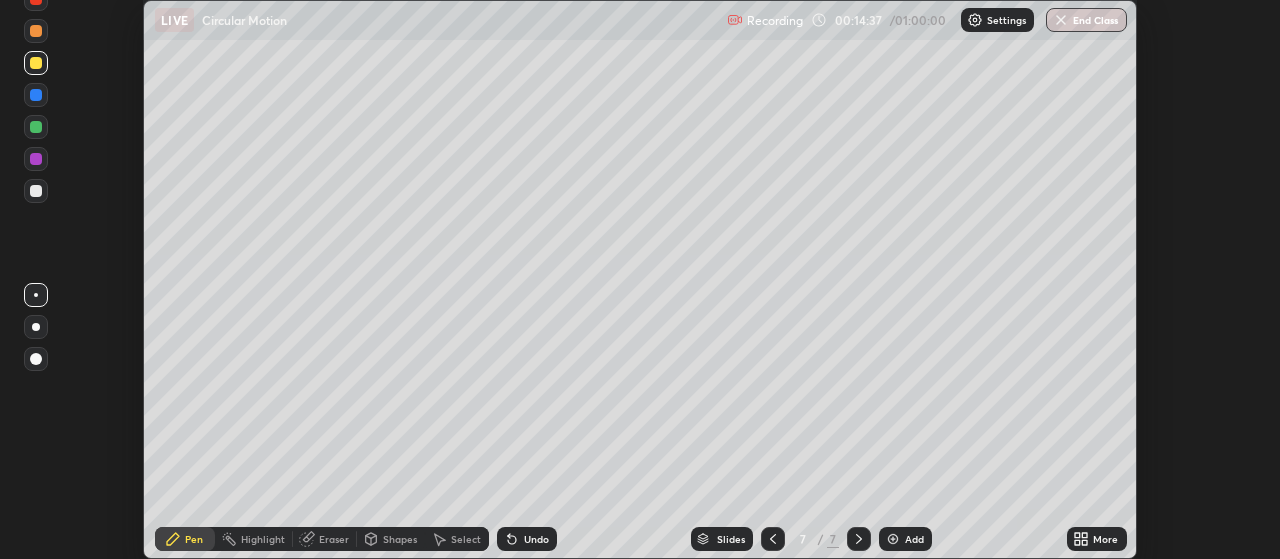 click at bounding box center (36, 191) 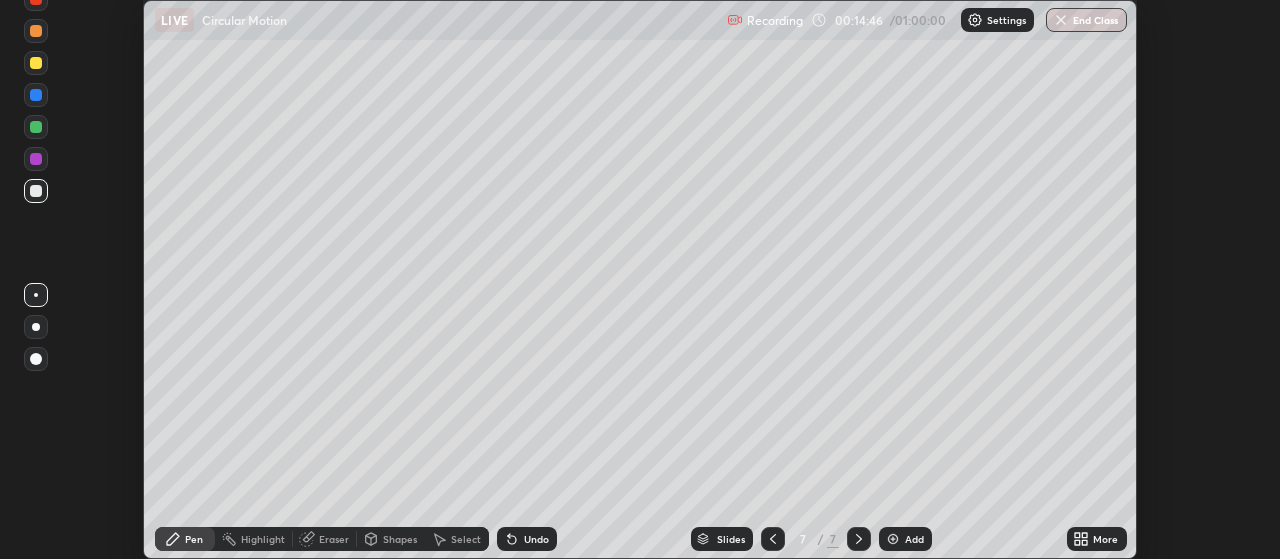click on "Undo" at bounding box center [536, 539] 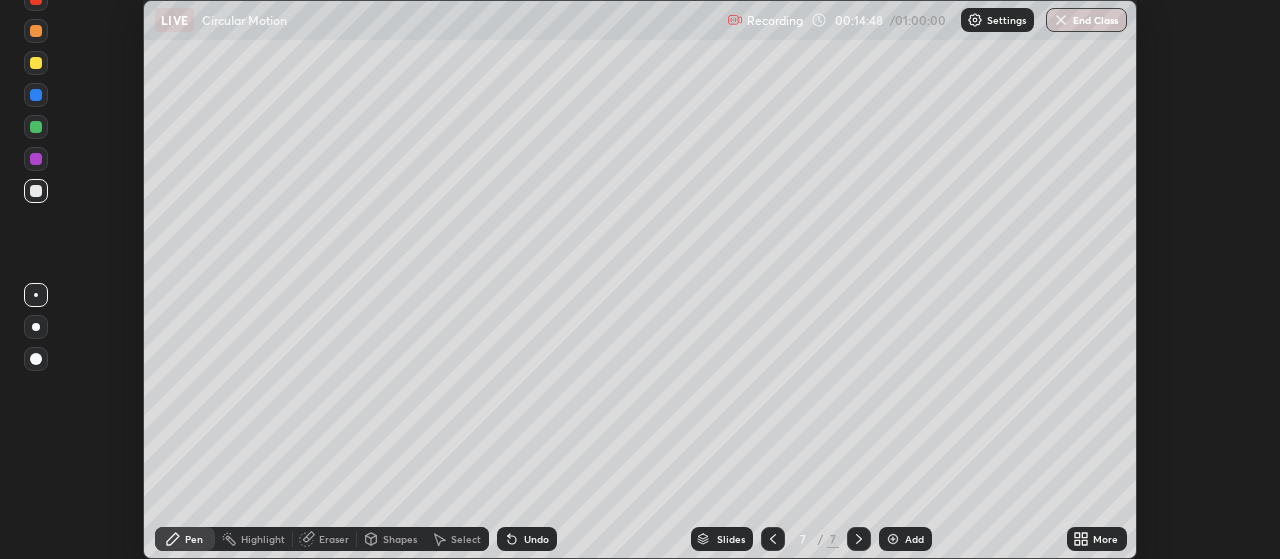 click on "Shapes" at bounding box center (400, 539) 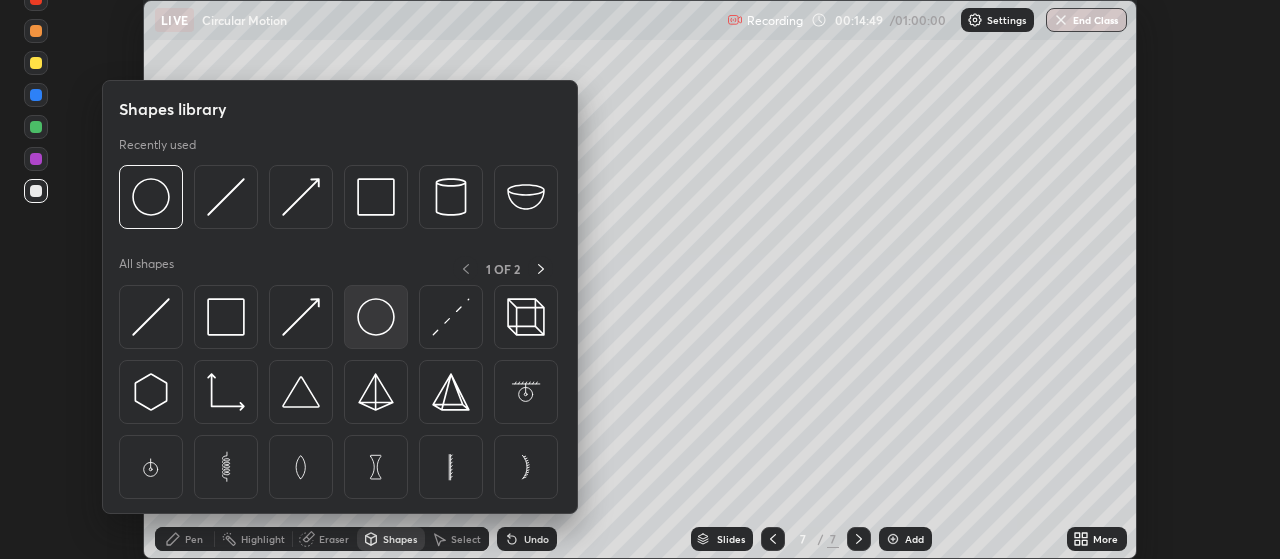 click at bounding box center [376, 317] 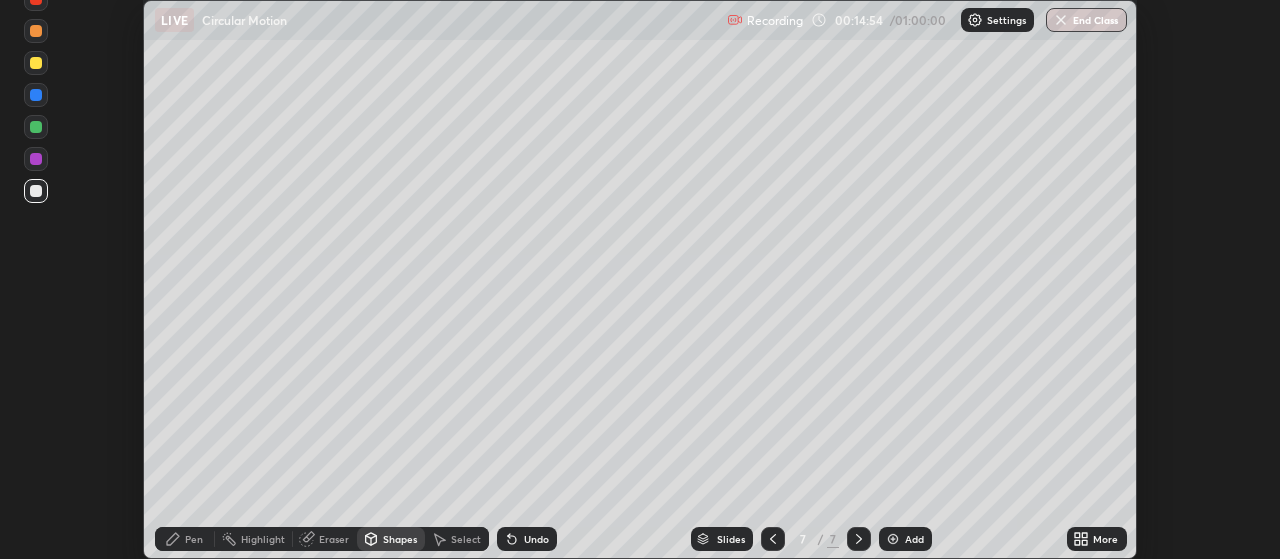 click on "Pen" at bounding box center [185, 539] 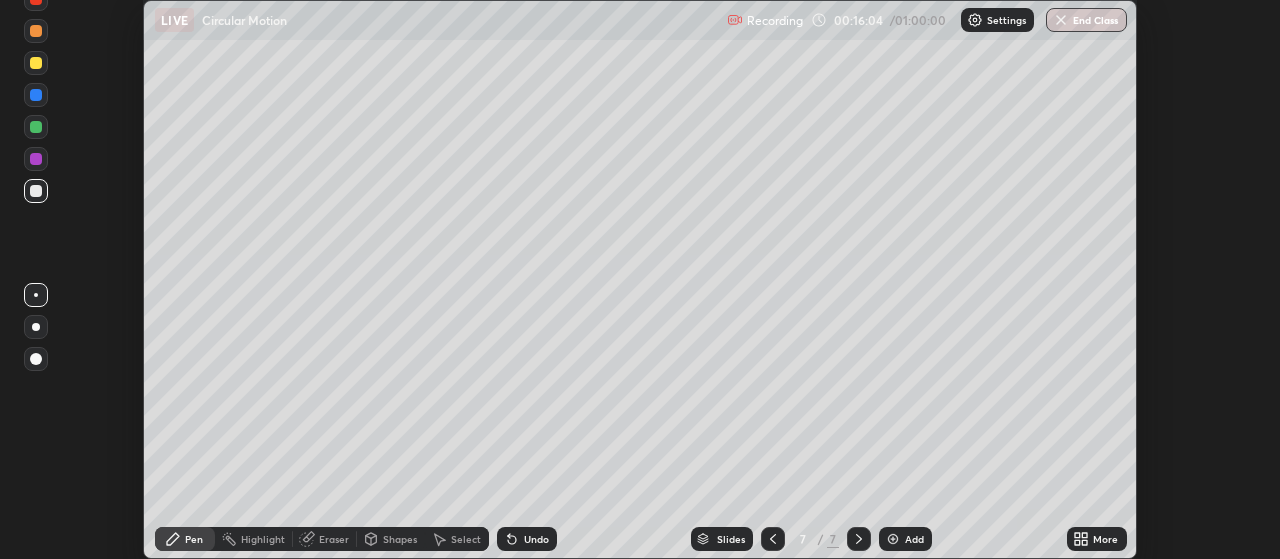 click at bounding box center [36, 63] 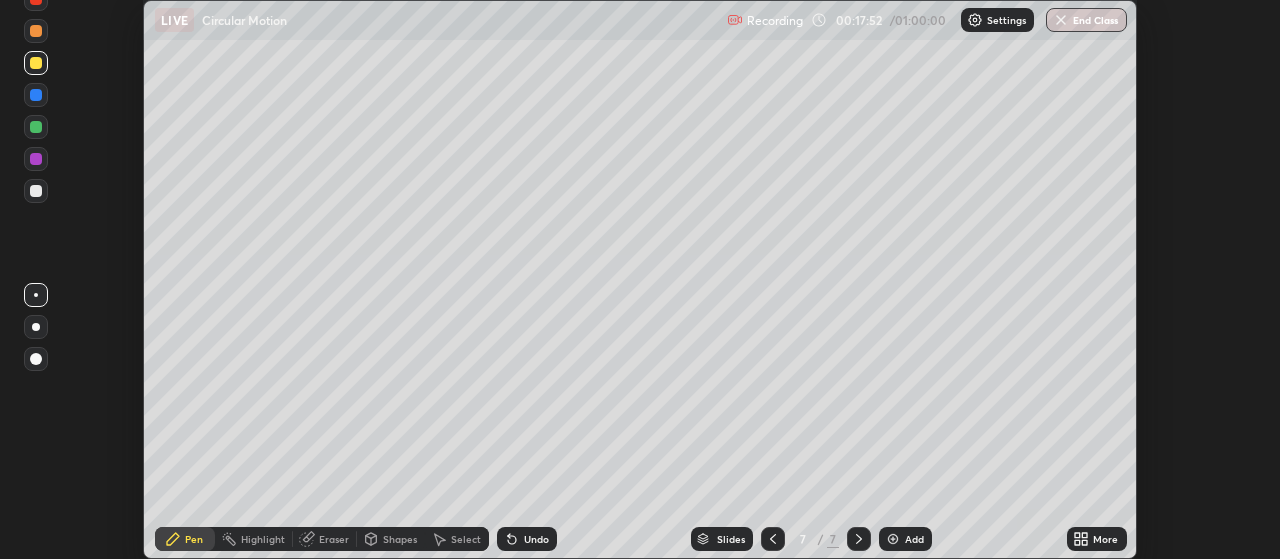 click on "Undo" at bounding box center [536, 539] 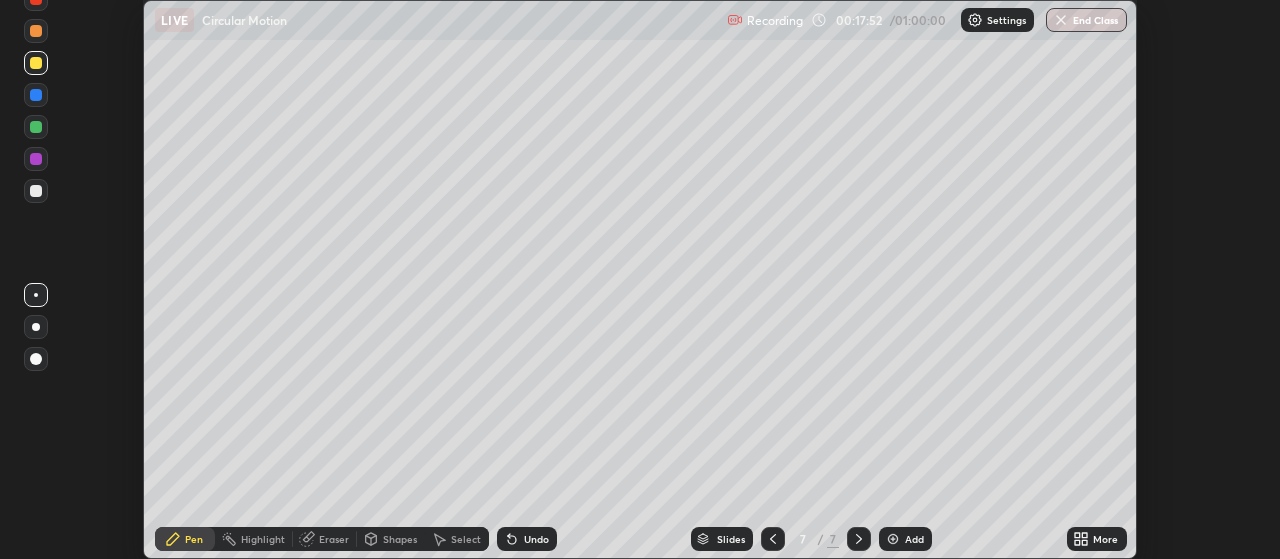 click on "Undo" at bounding box center [536, 539] 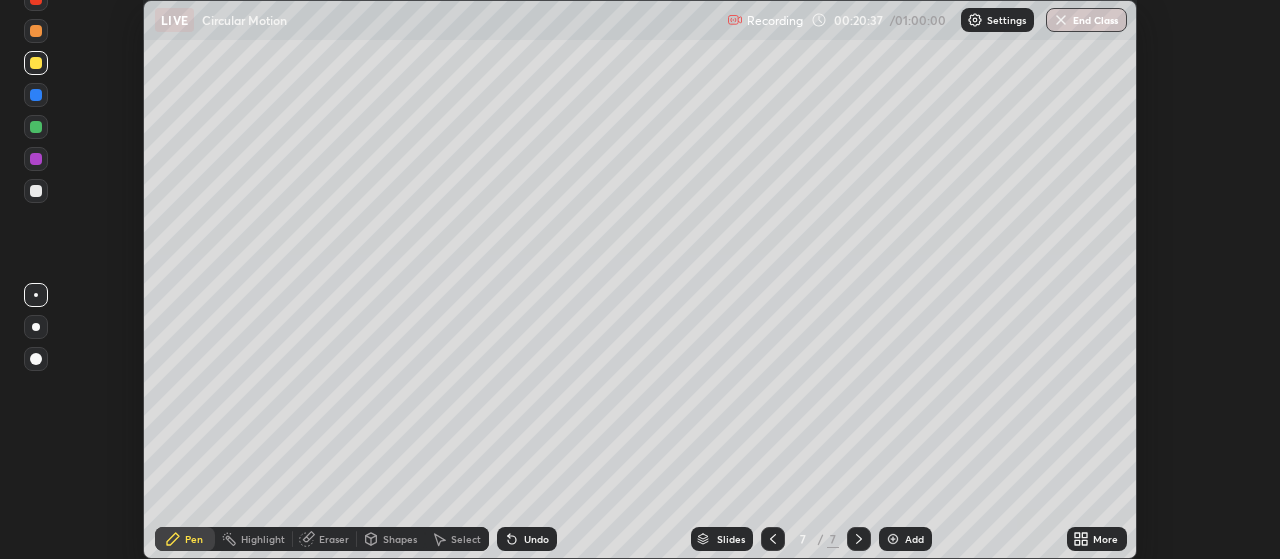 click at bounding box center [36, -1] 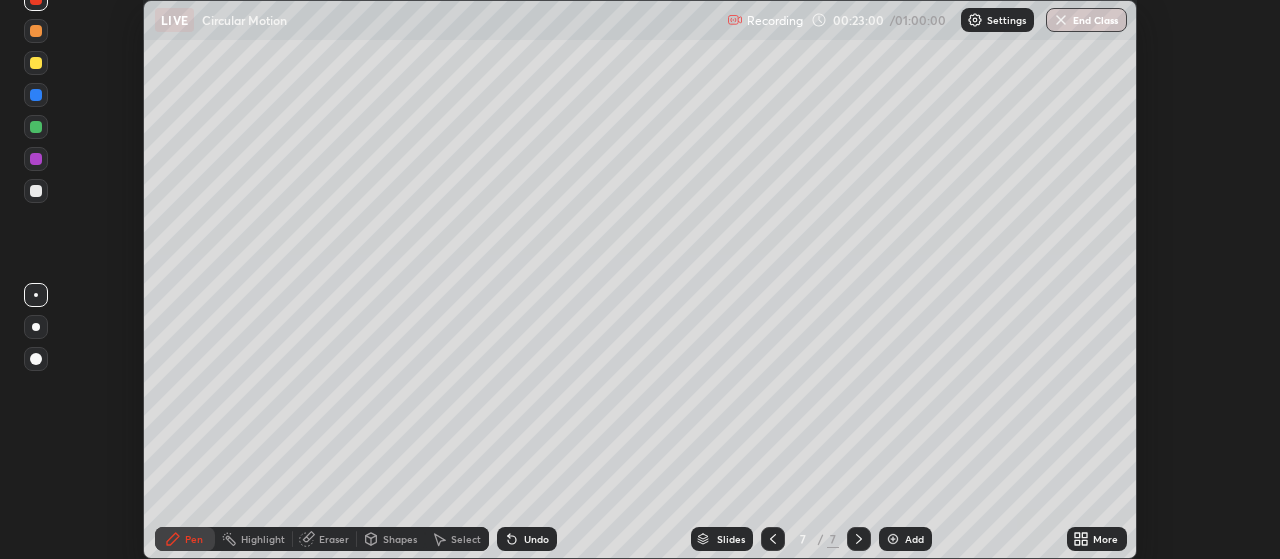 click on "Setting up your live class" at bounding box center (640, 279) 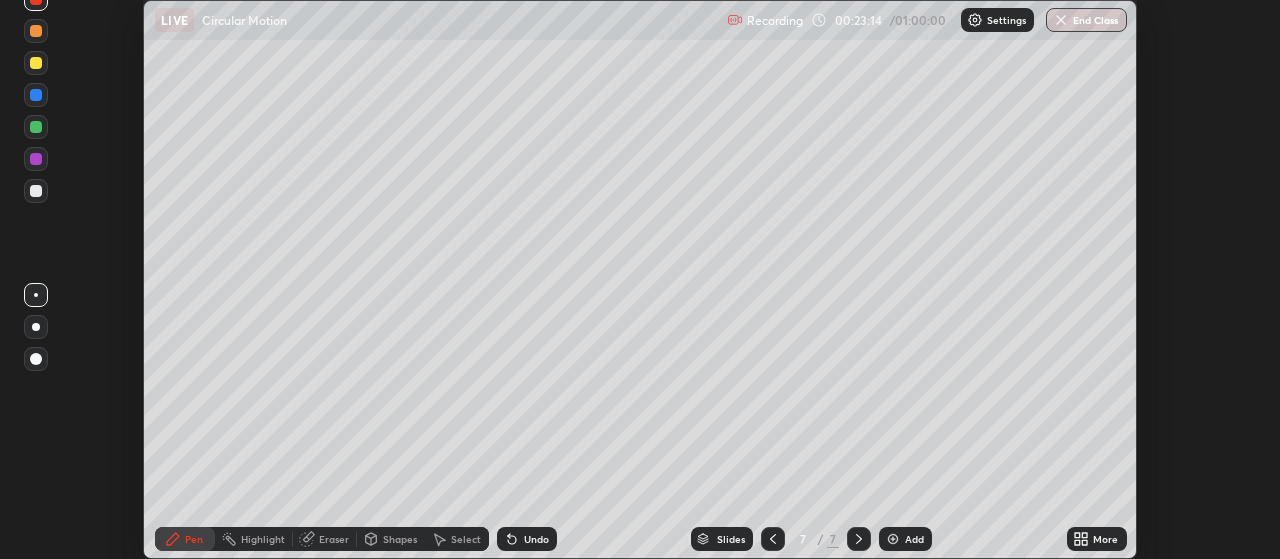 click at bounding box center (36, 63) 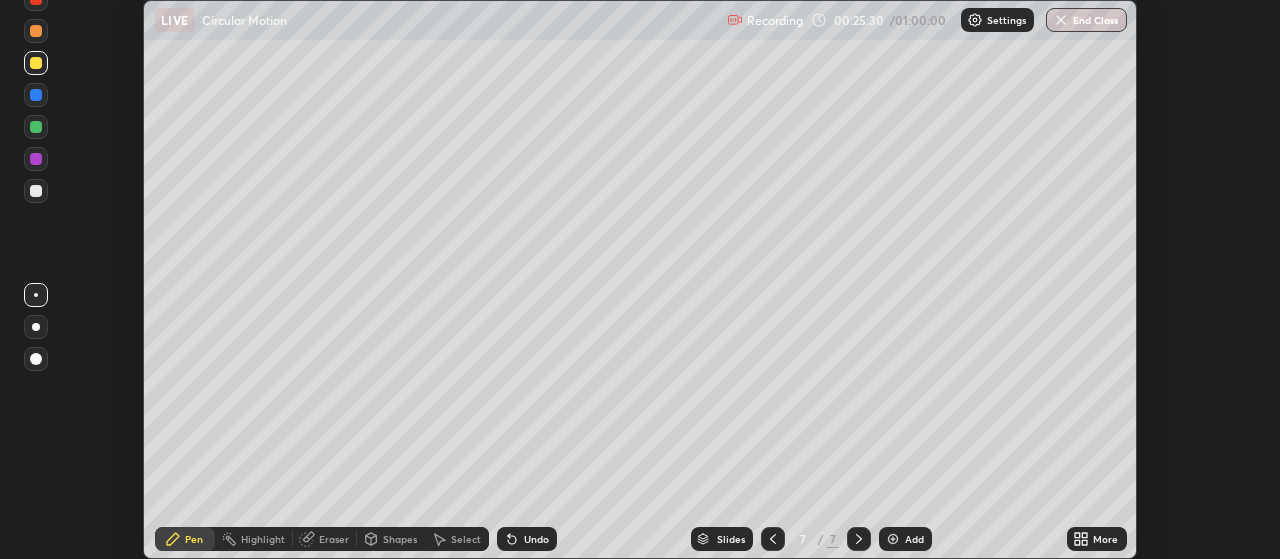 click at bounding box center [36, 191] 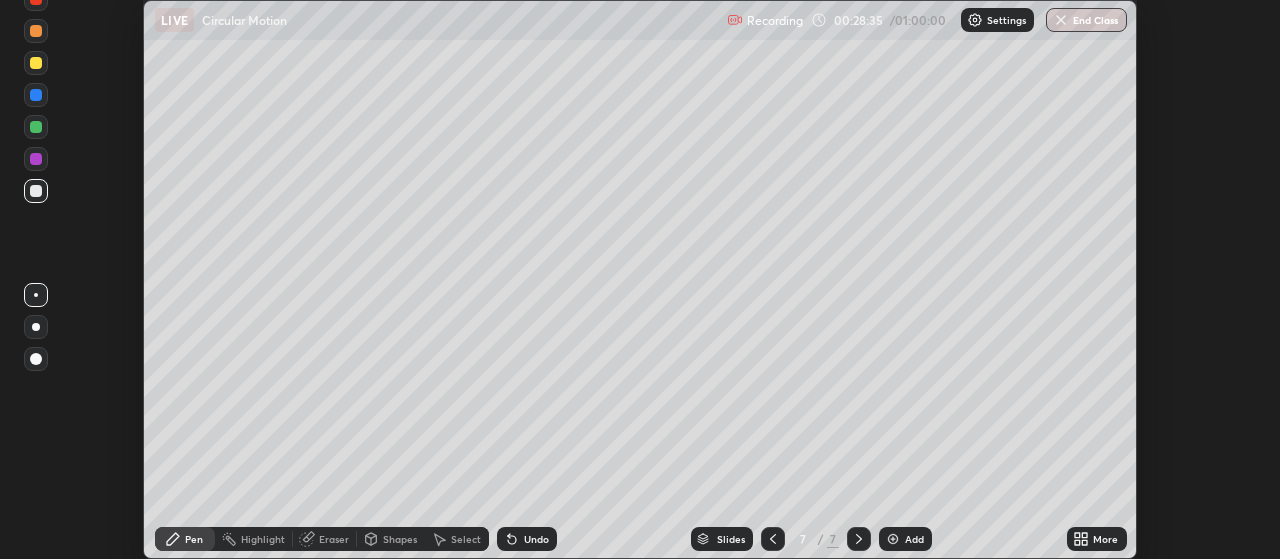 click at bounding box center (36, 63) 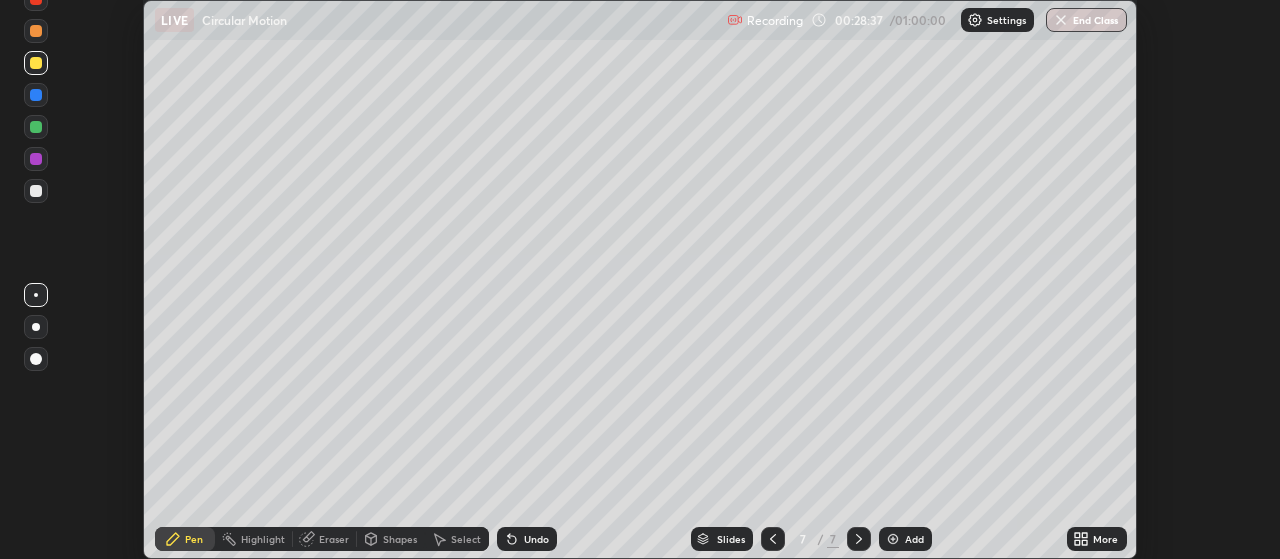 click on "Eraser" at bounding box center (334, 539) 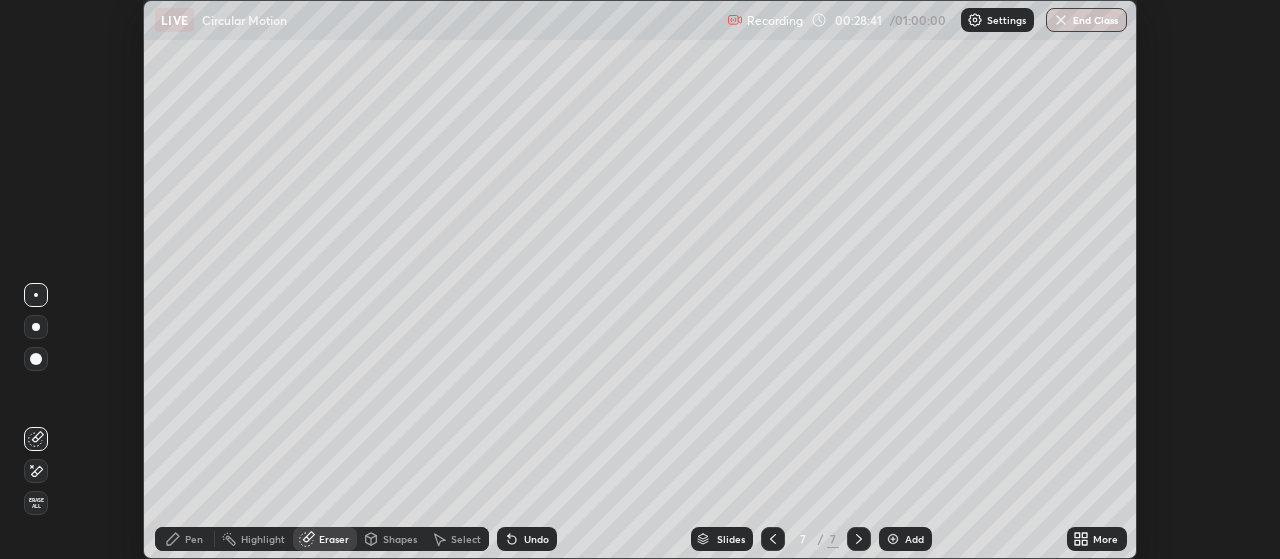 click 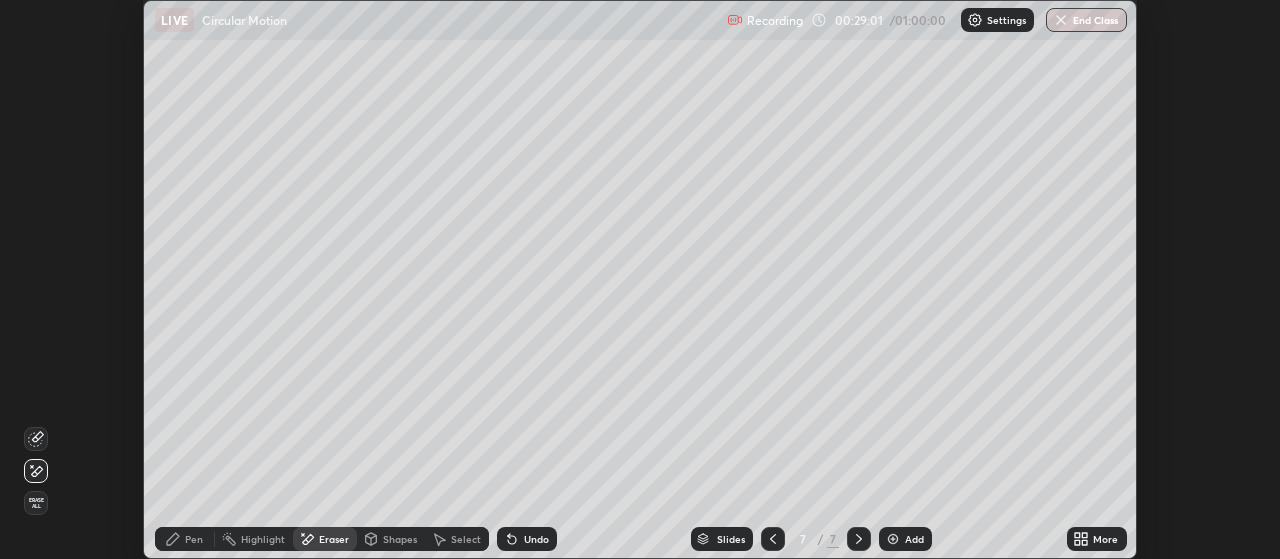 click on "Pen" at bounding box center (194, 539) 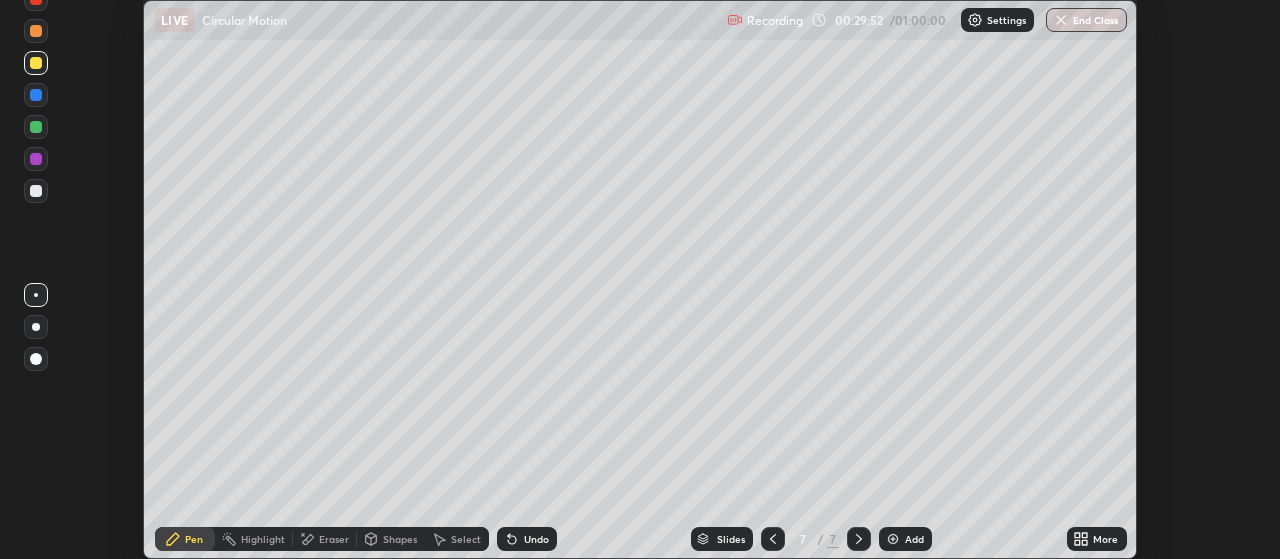 click at bounding box center (36, 191) 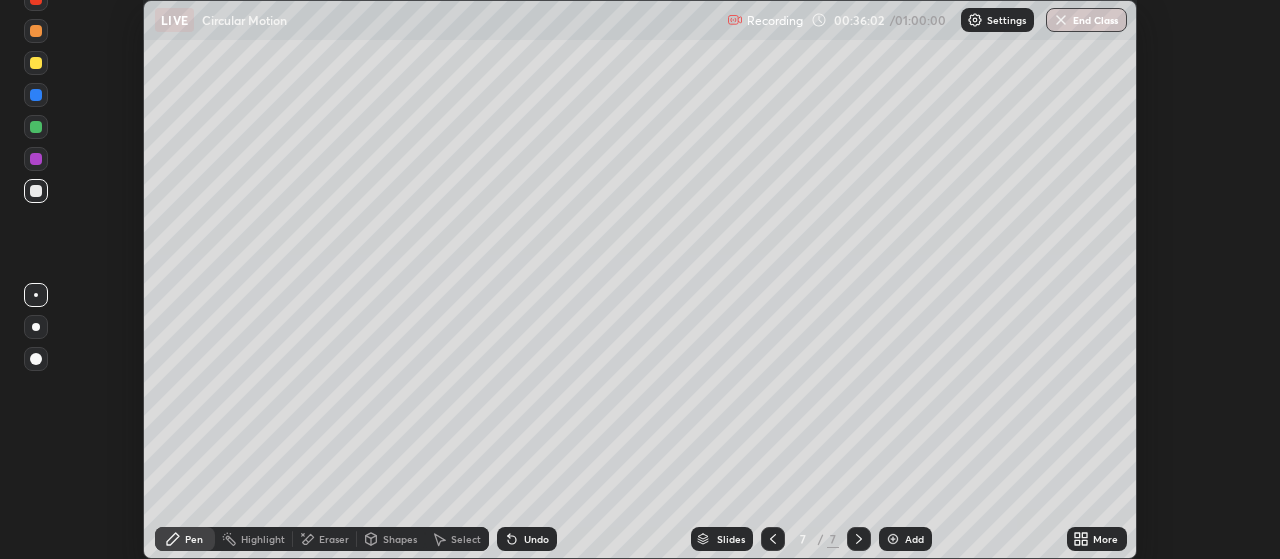 click on "Add" at bounding box center (914, 539) 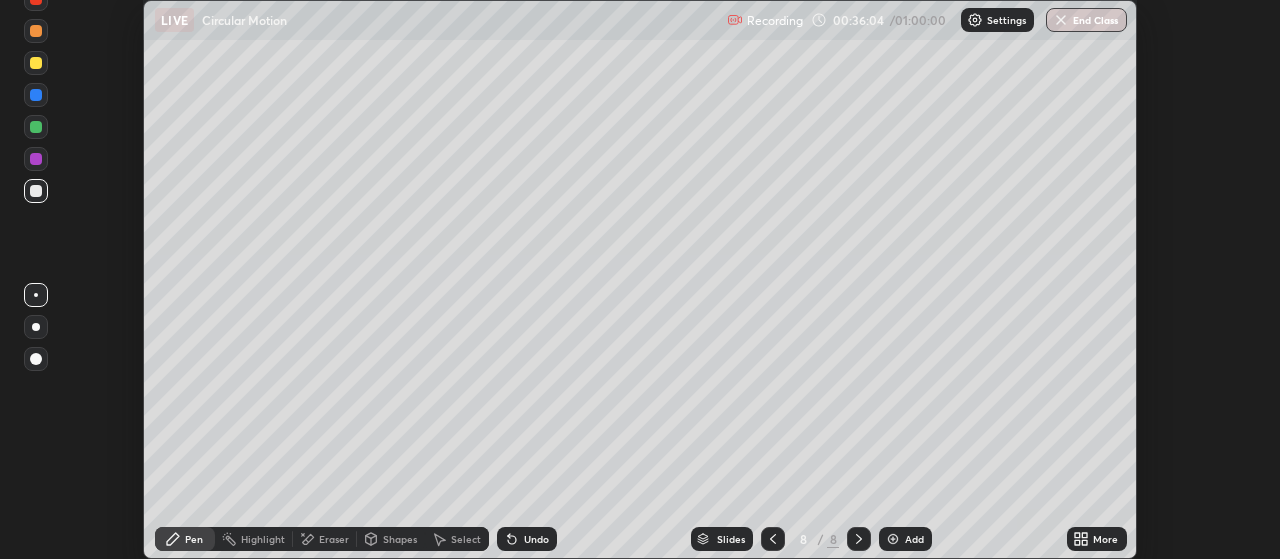 click at bounding box center [36, 63] 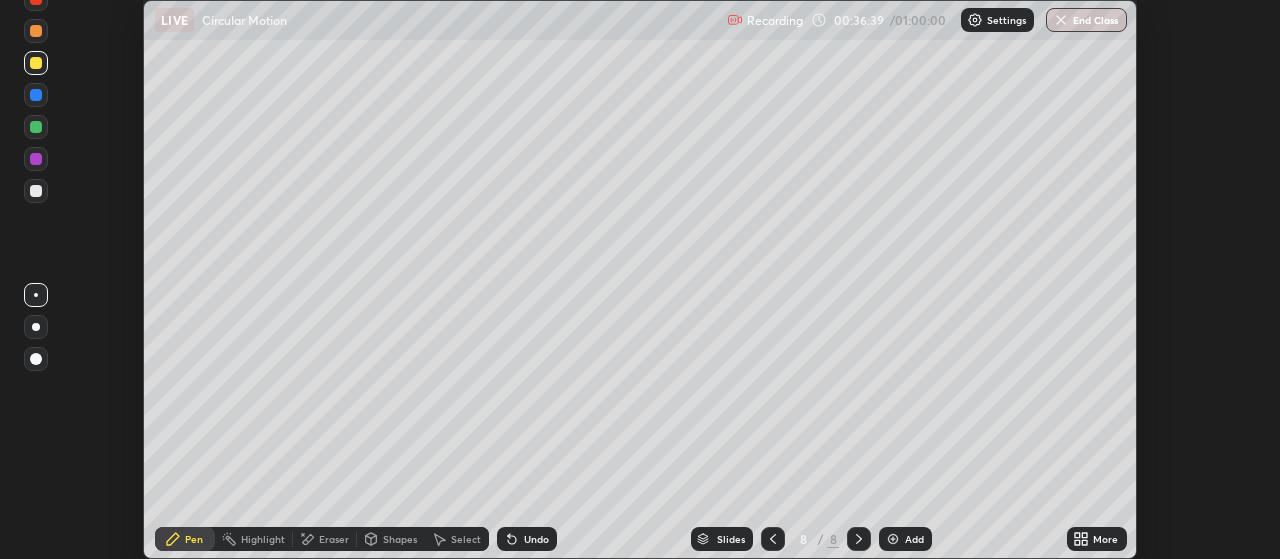 click at bounding box center (36, 191) 